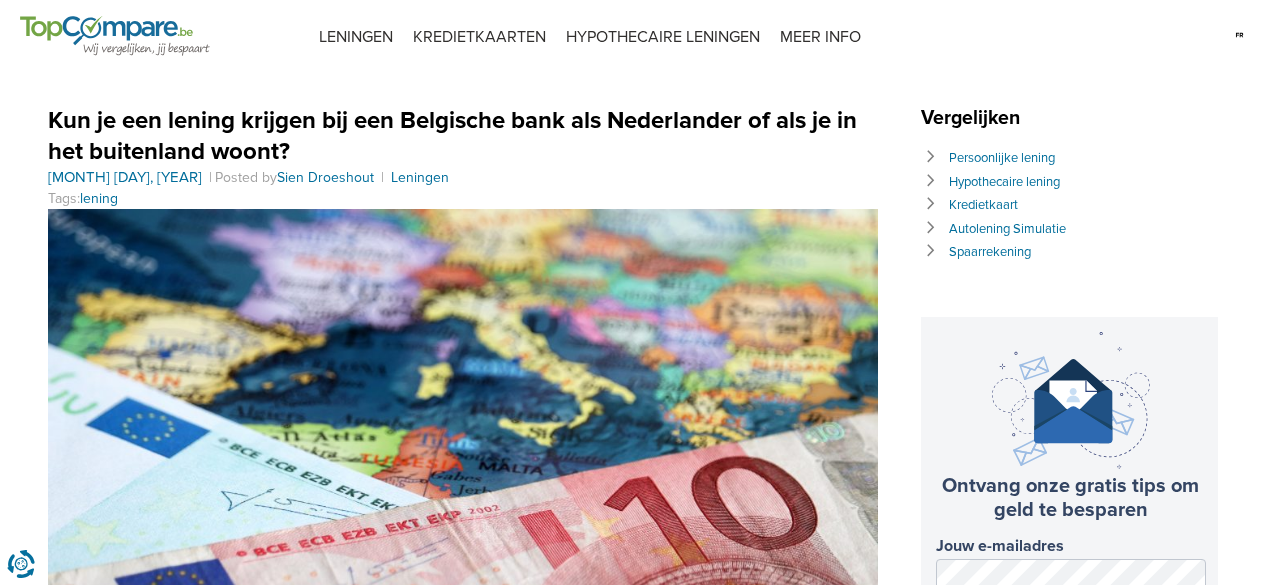 scroll, scrollTop: 700, scrollLeft: 0, axis: vertical 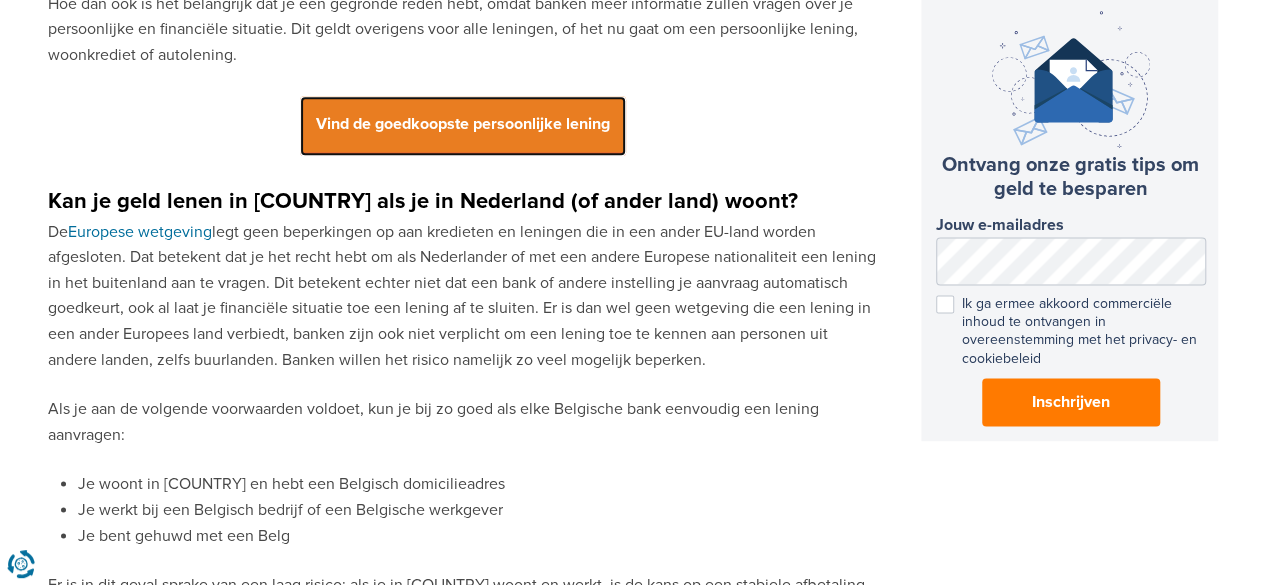 click on "Vind de goedkoopste persoonlijke lening" at bounding box center [463, 126] 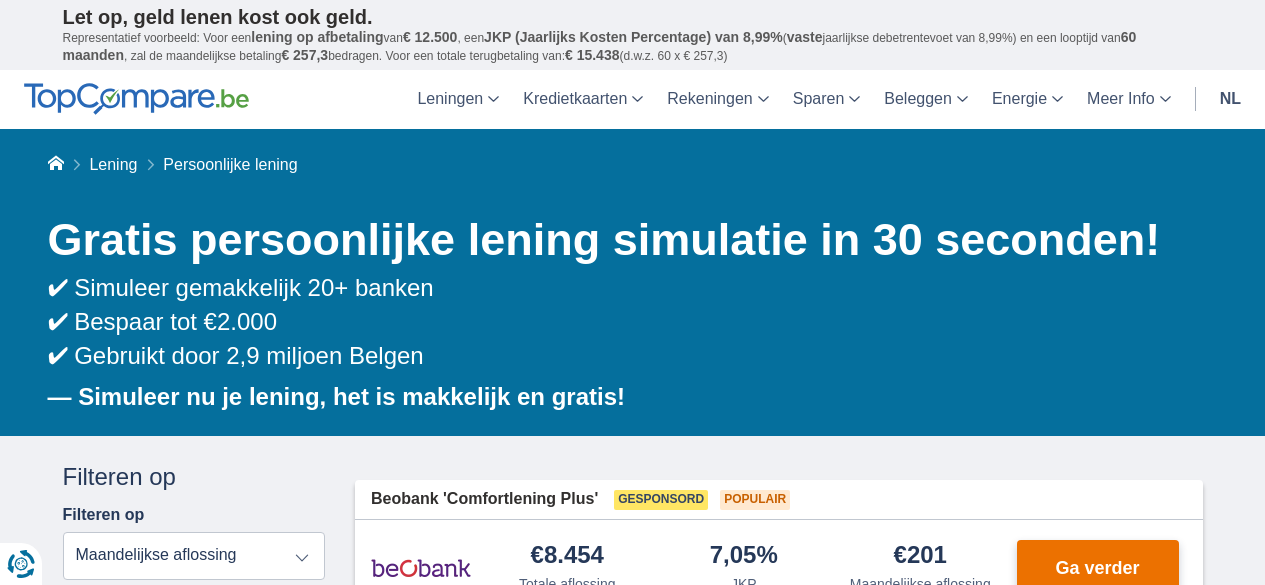 scroll, scrollTop: 200, scrollLeft: 0, axis: vertical 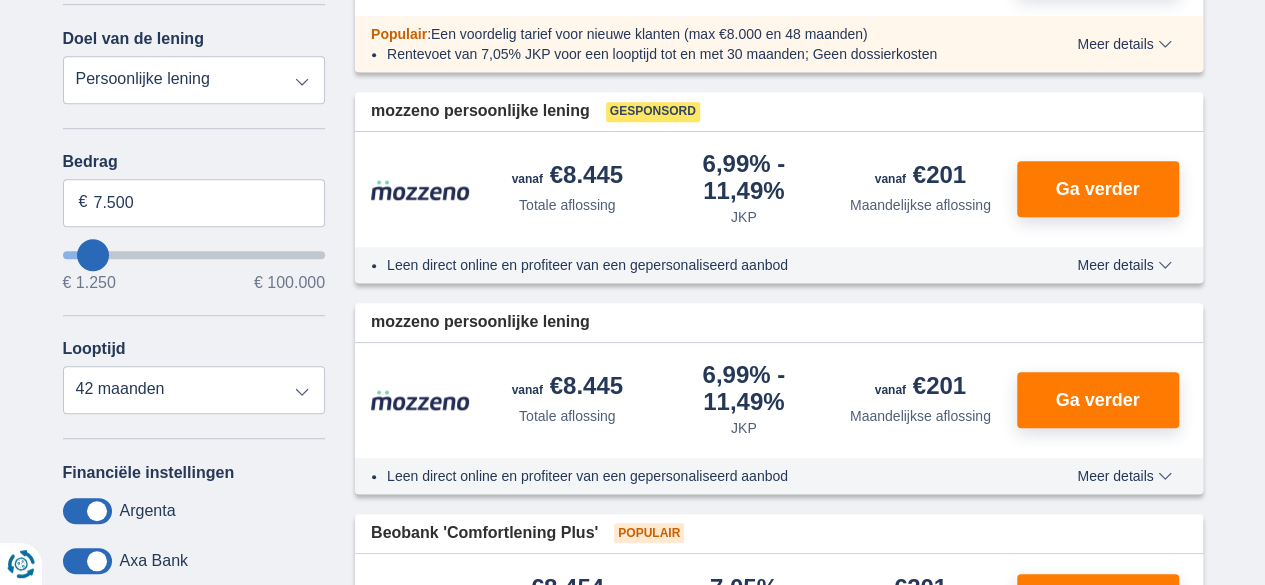 type on "1.250" 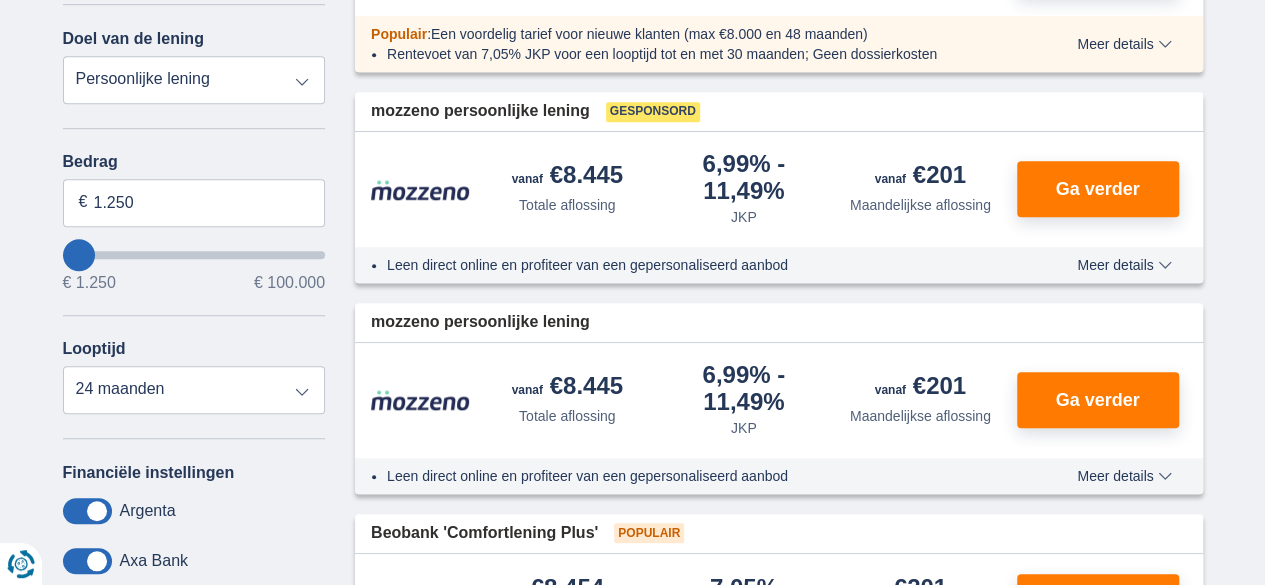 type on "1250" 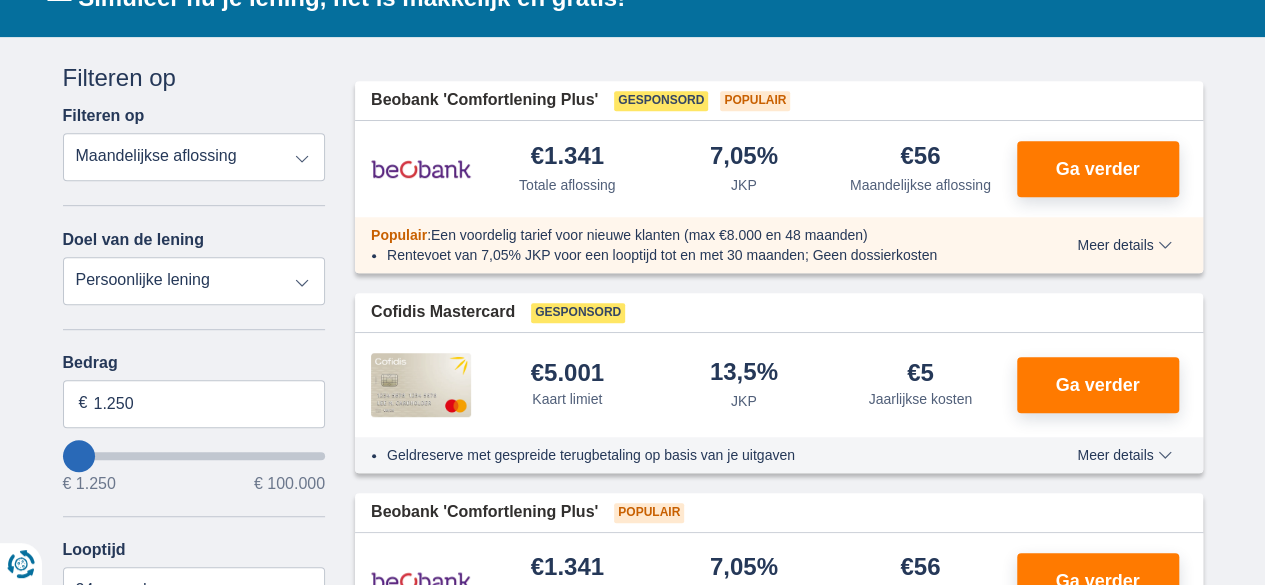 scroll, scrollTop: 300, scrollLeft: 0, axis: vertical 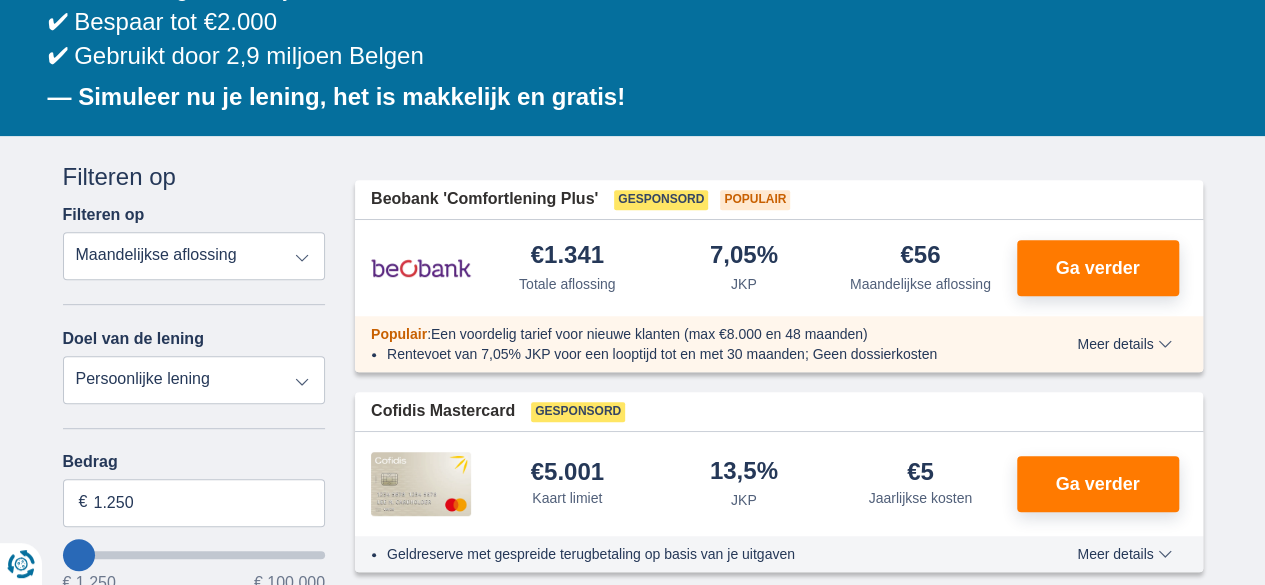 drag, startPoint x: 206, startPoint y: 263, endPoint x: 440, endPoint y: 299, distance: 236.75304 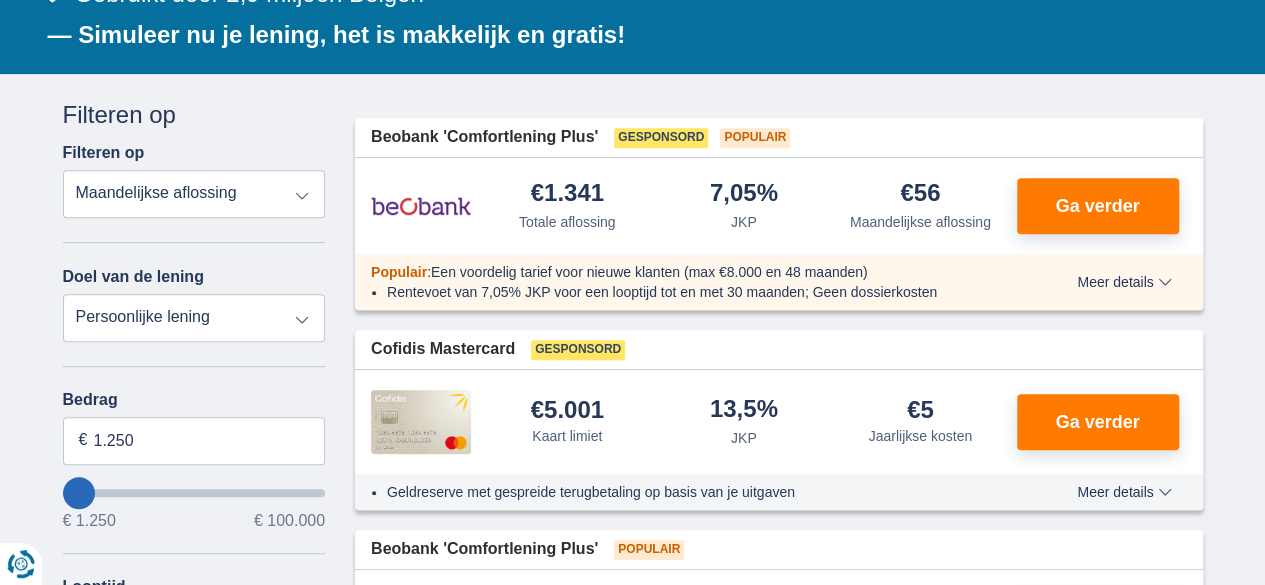 scroll, scrollTop: 400, scrollLeft: 0, axis: vertical 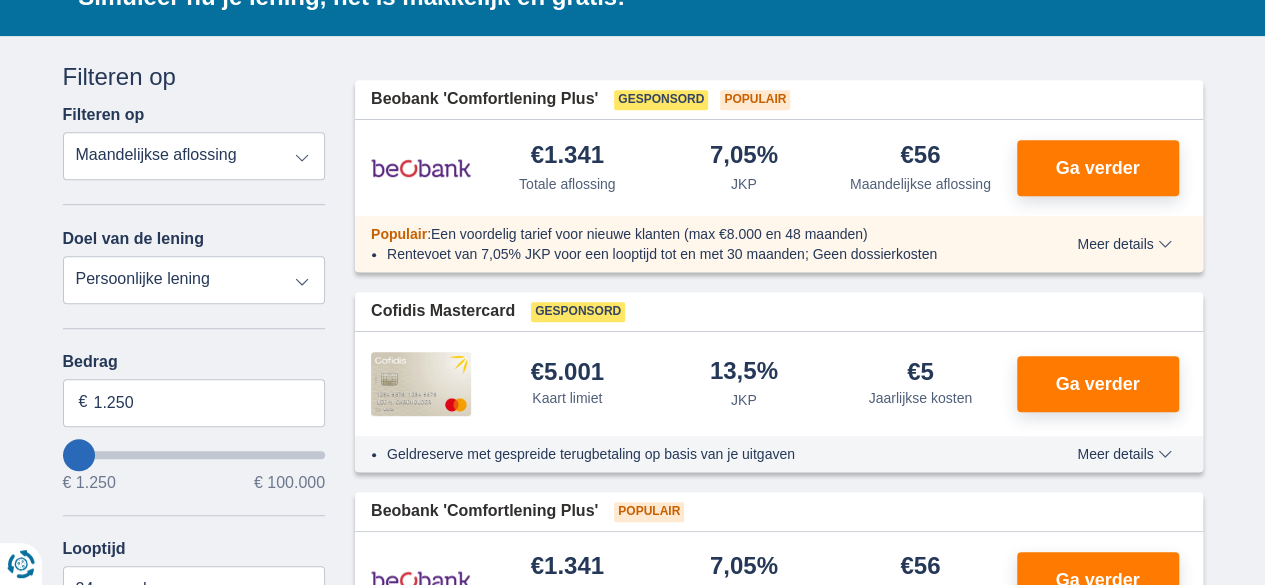 drag, startPoint x: 156, startPoint y: 294, endPoint x: 291, endPoint y: 294, distance: 135 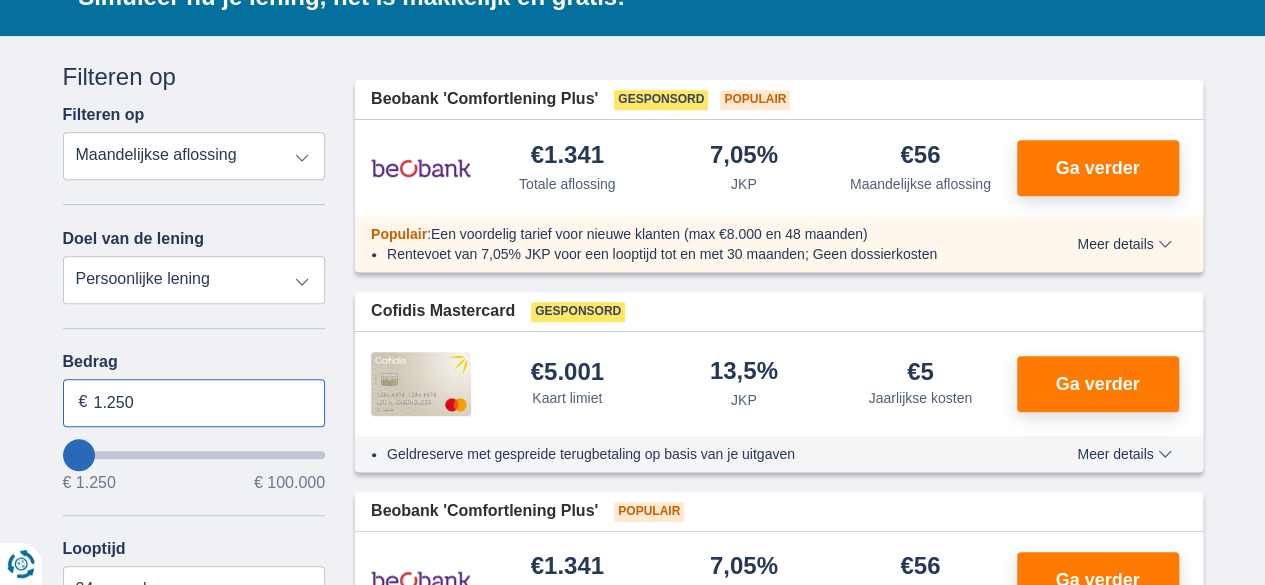 click on "1.250" at bounding box center [194, 403] 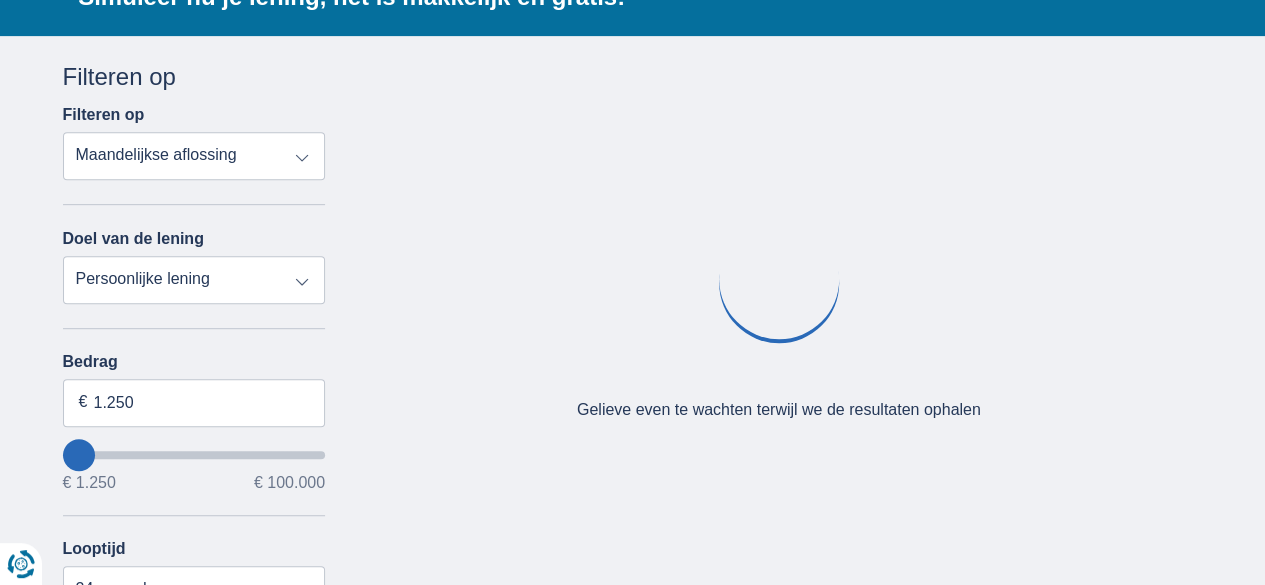 type on "2.250" 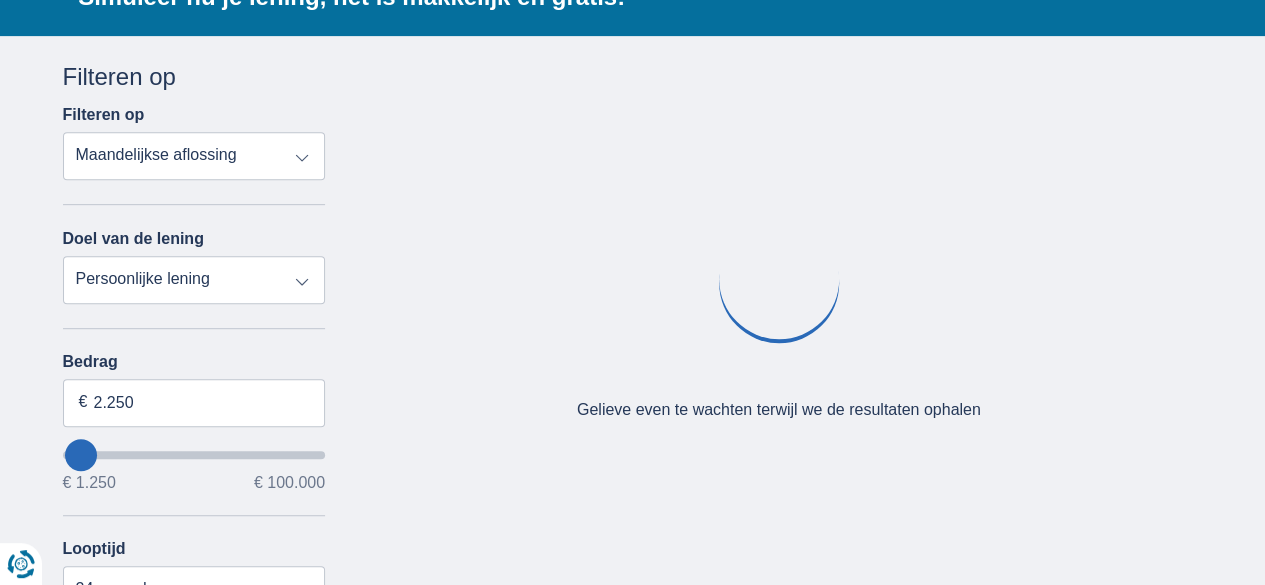 type on "3250" 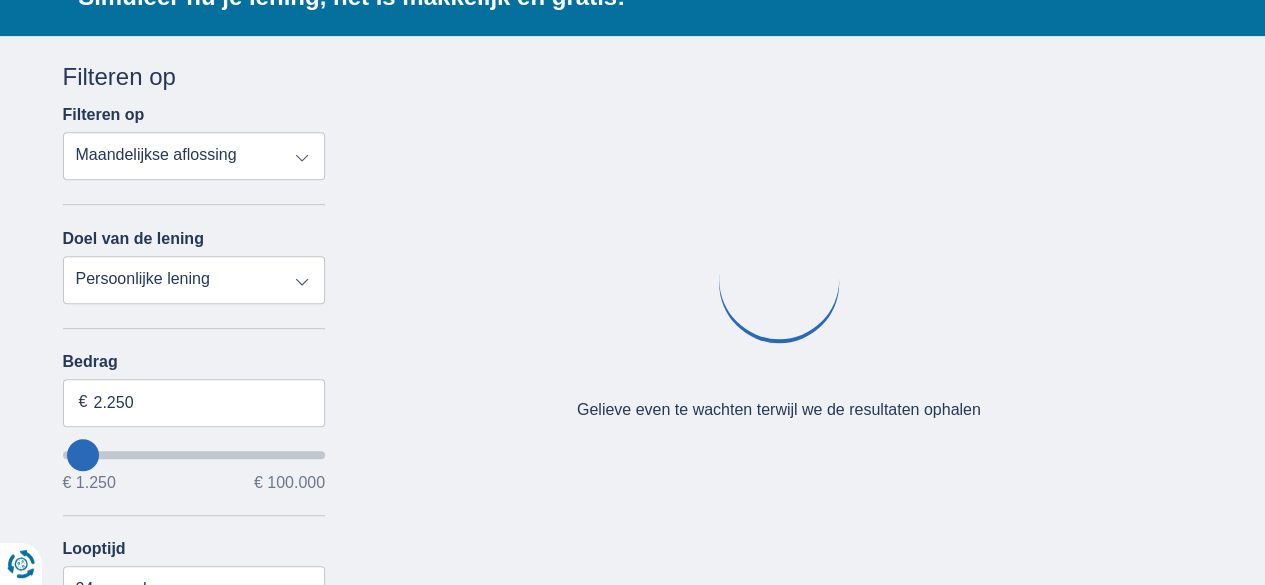 type on "3.250" 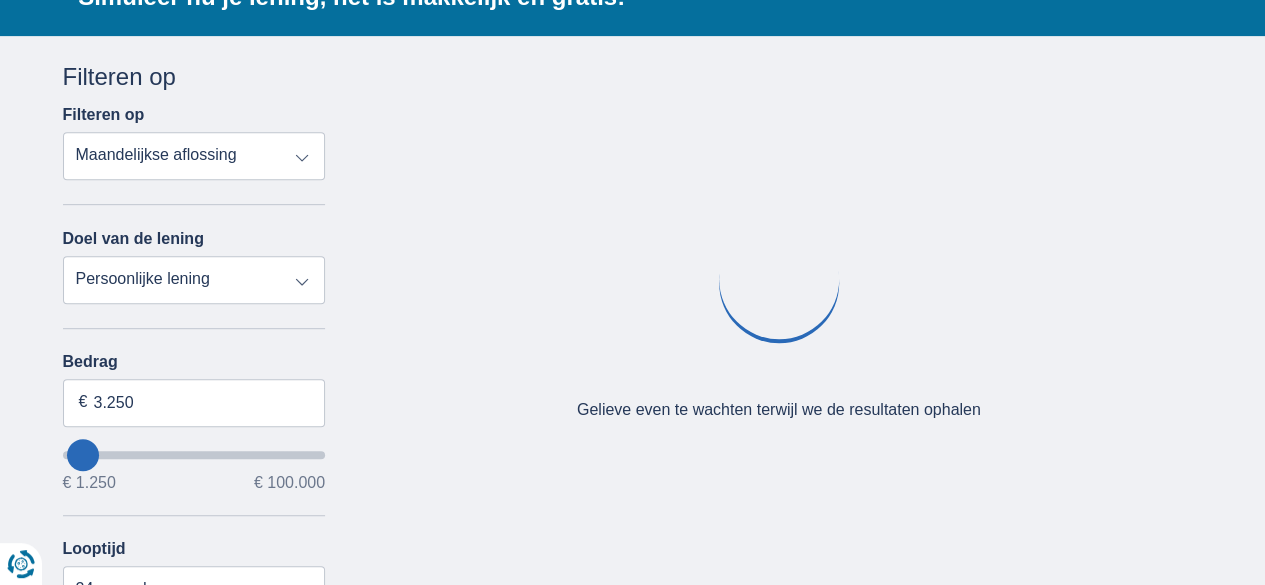 select on "30" 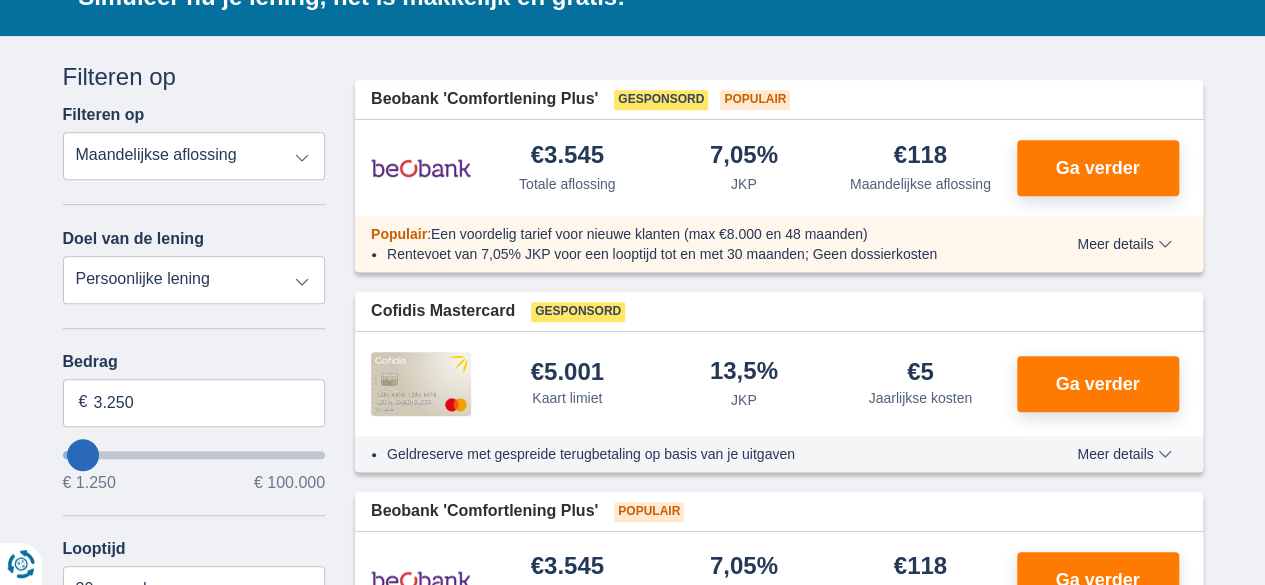 type on "1.250" 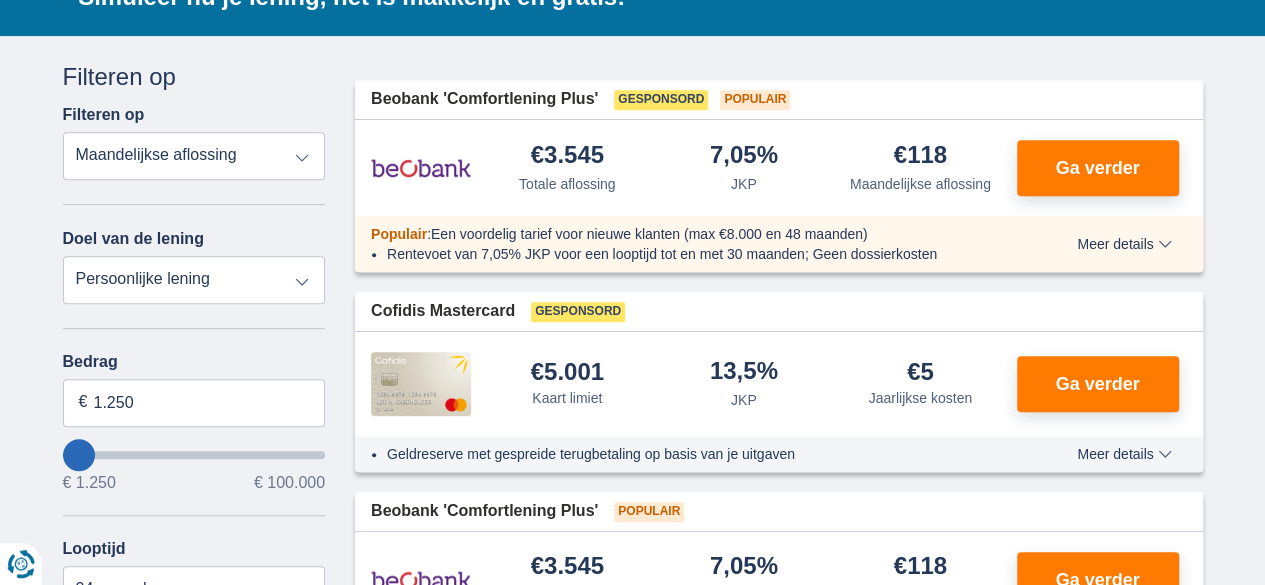 type on "1250" 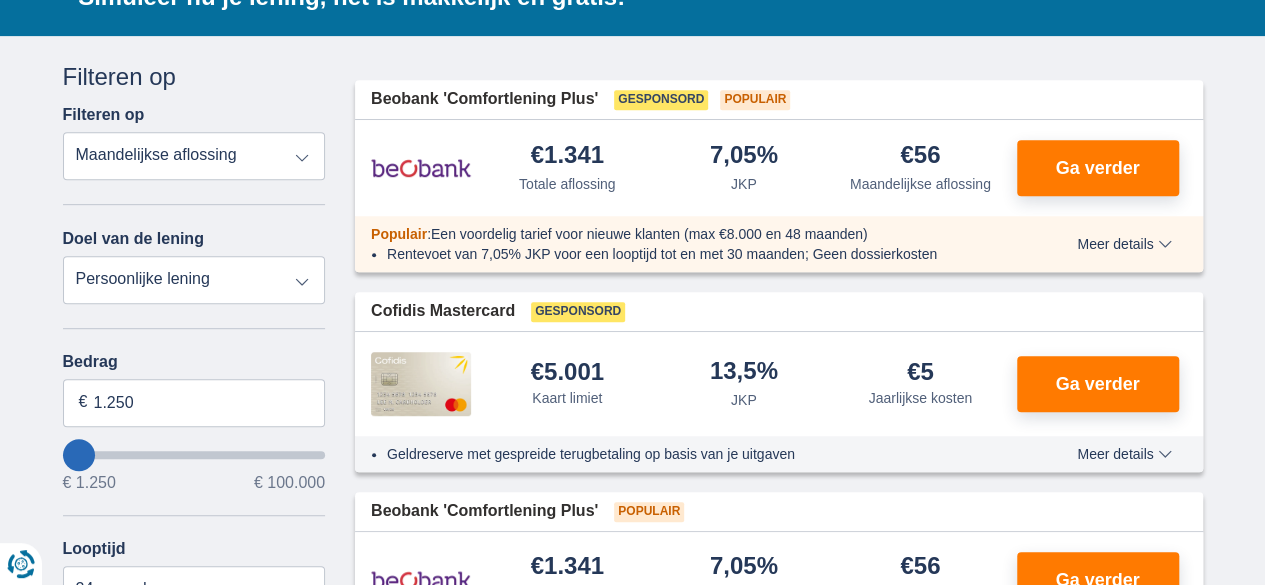 click at bounding box center [194, 455] 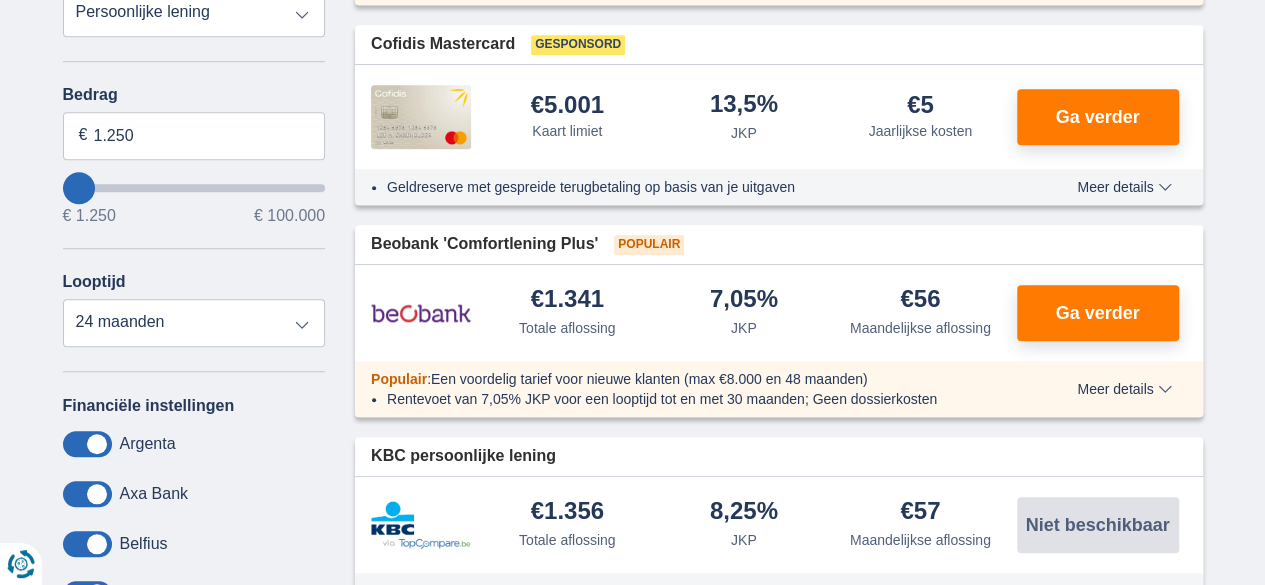 scroll, scrollTop: 600, scrollLeft: 0, axis: vertical 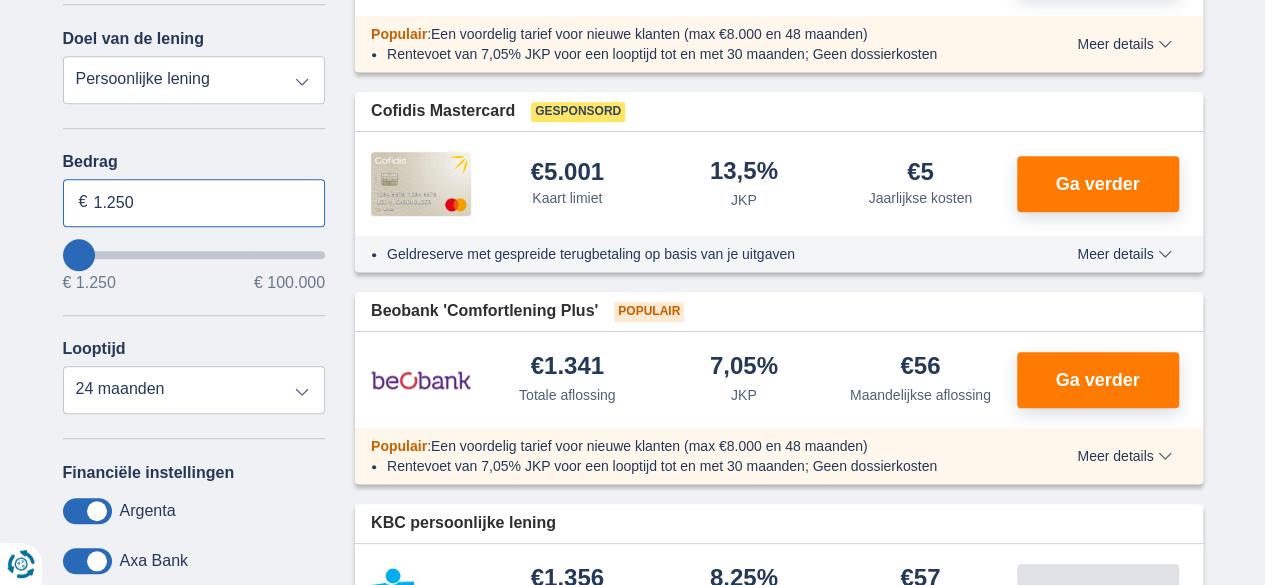 drag, startPoint x: 150, startPoint y: 199, endPoint x: 110, endPoint y: 199, distance: 40 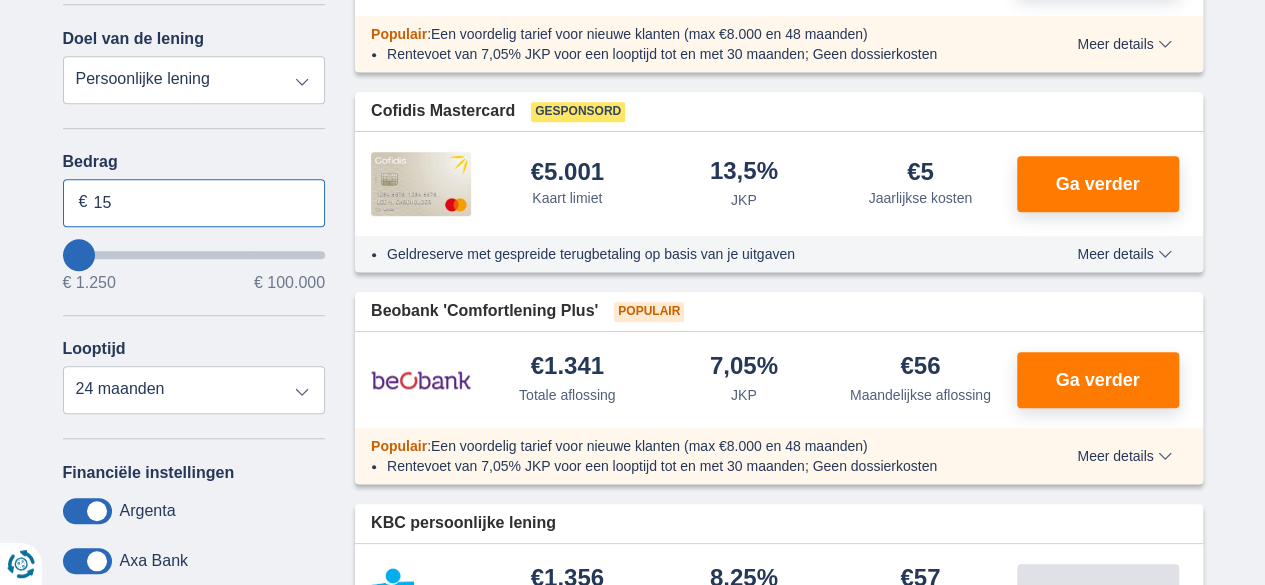 type on "5" 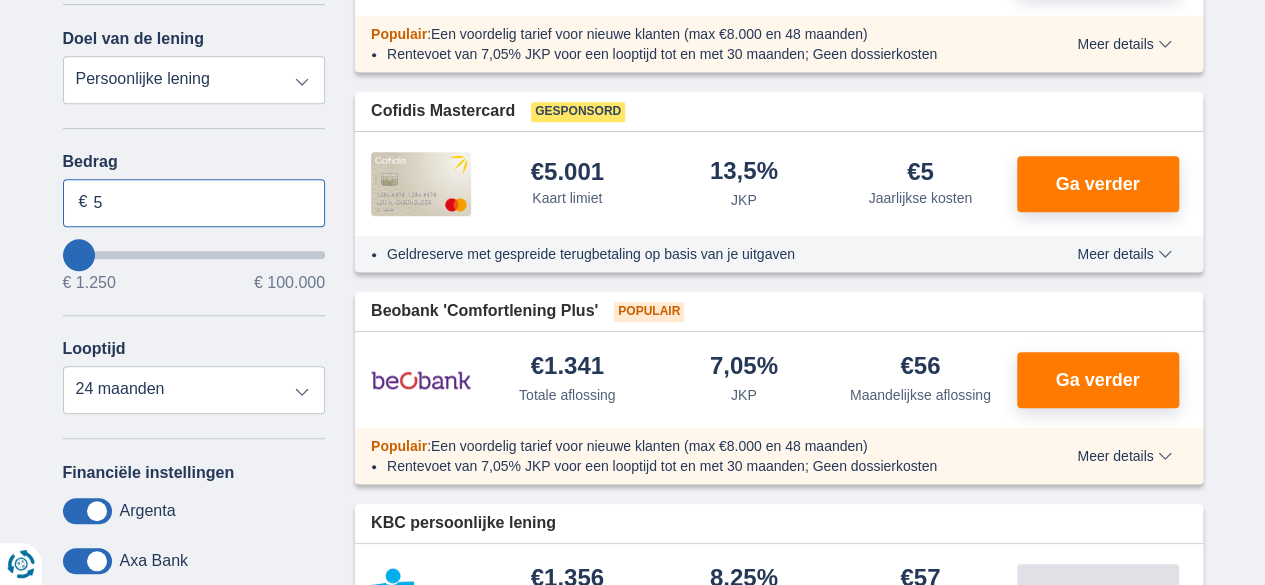 drag, startPoint x: 146, startPoint y: 212, endPoint x: 0, endPoint y: 129, distance: 167.94344 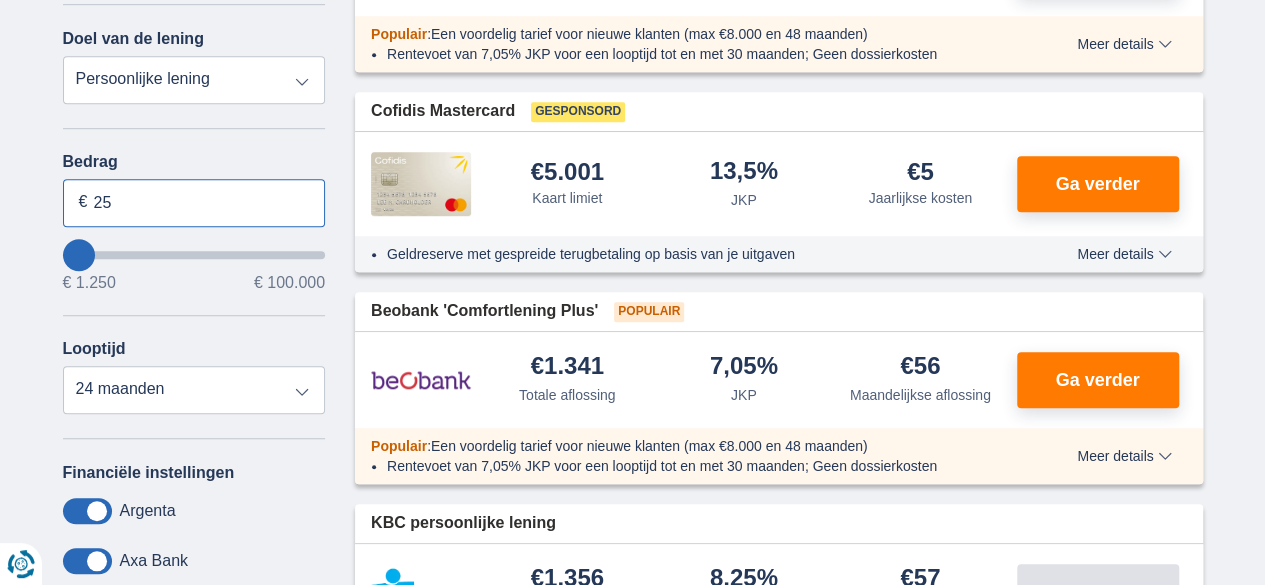 type on "2" 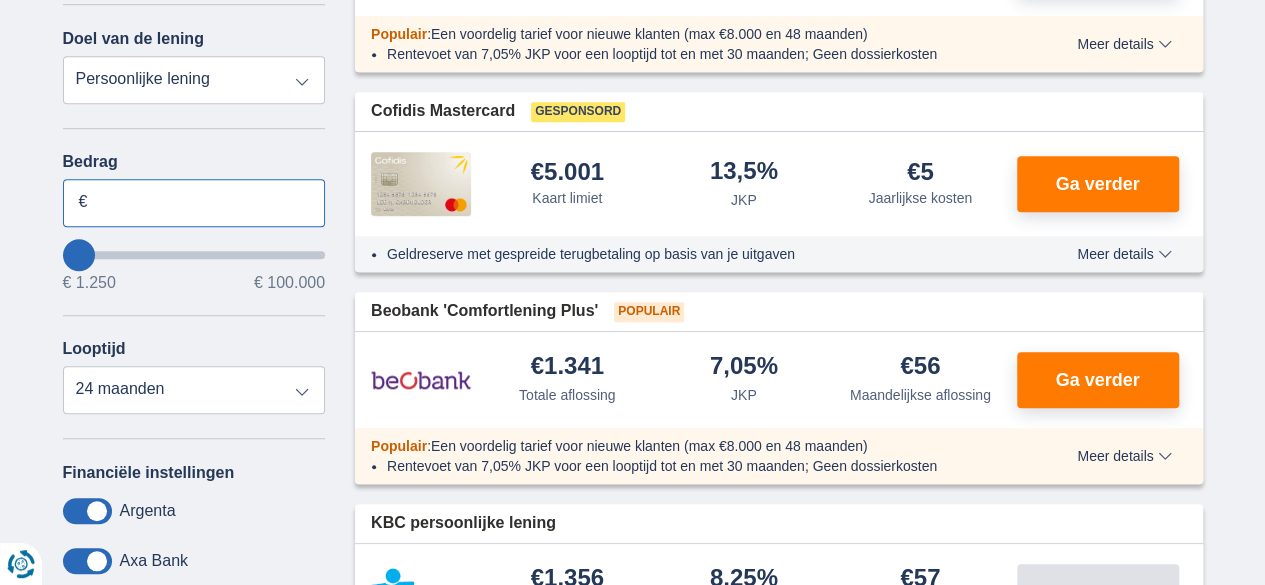 type on "2" 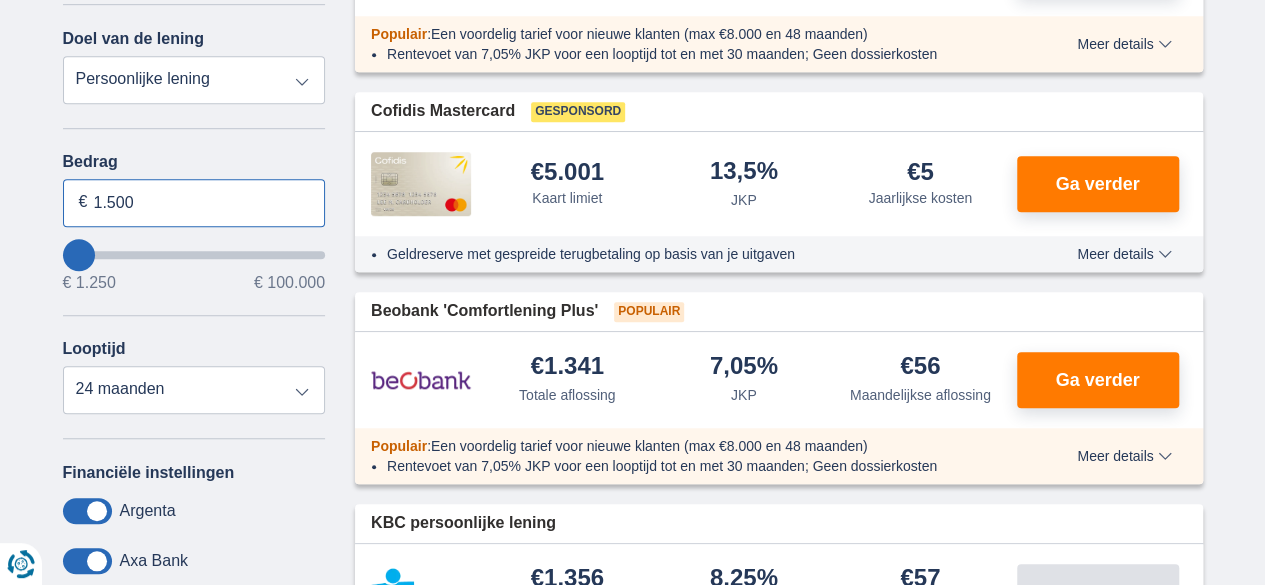 type on "1.500" 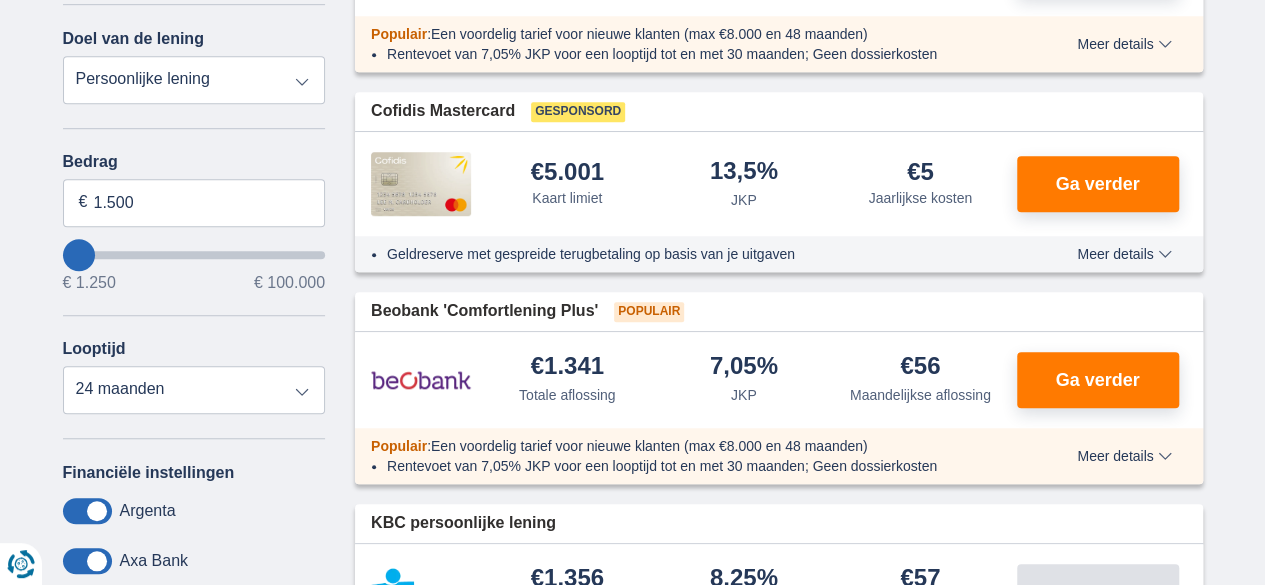 click on "×
widget.non-eligible-application.title
widget.non-eligible-application.text
non-eligible-application.overlay.left
non-eligible-application.overlay.right
×
cc.checkout.REJECTED.headline
cc.REJECTED
cc.REJECTED.button
Sorteer
Totale aflossing
JKP
Maandelijkse aflossing
Filter
Annuleren
Filters
Filteren op
Filteren op
Totale aflossing
JKP
Maandelijkse aflossing
Doel van de lening
Persoonlijke lening
Auto
Moto / fiets
Mobilhome / caravan
Renovatie
Energie
Schuldconsolidatie
Studie
Vakantie
Huwelijk
Meubelen
Elektronica
Meest Populair
Geldreserve
Type voertuig
Klassiek
Eco
Leeftijd voertuig
Nieuw
0-1 jaar
1-2 jaar
2-3 jaar
3-4 jaar
4-5 jaar
5+ jaar" at bounding box center (632, 486) 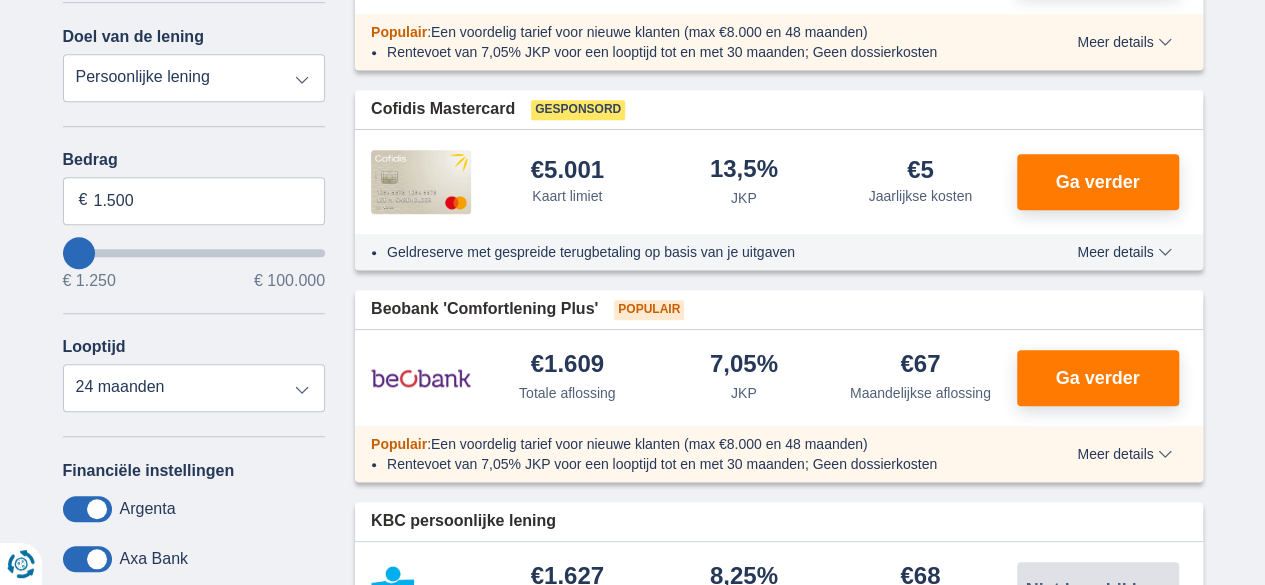 scroll, scrollTop: 600, scrollLeft: 0, axis: vertical 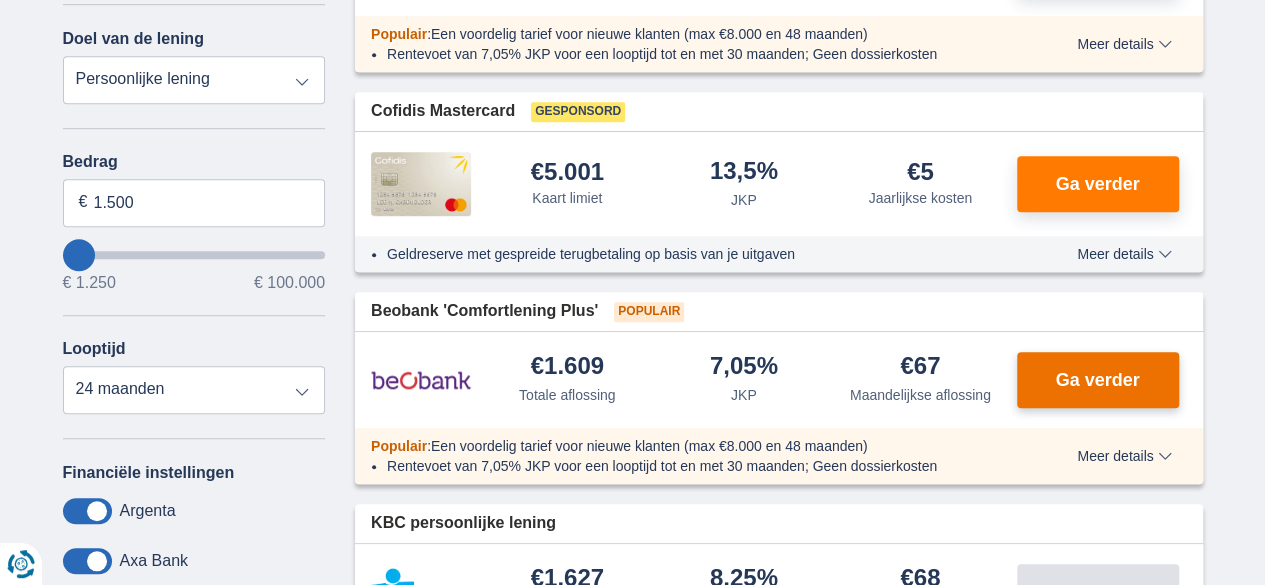 click on "Ga verder" at bounding box center (1097, 380) 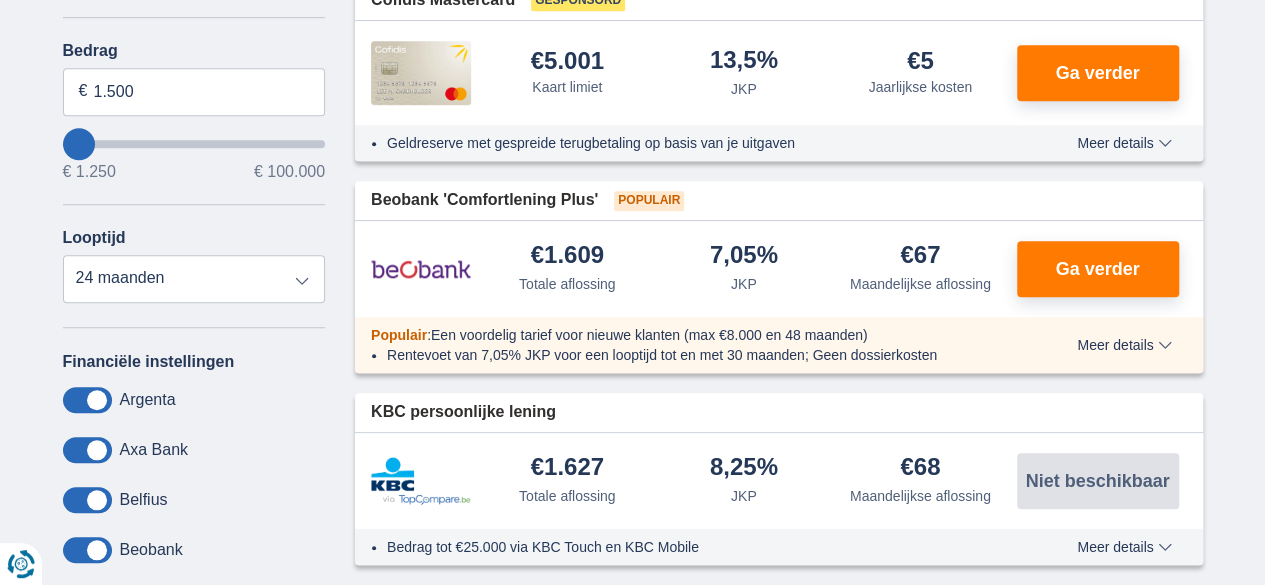 scroll, scrollTop: 700, scrollLeft: 0, axis: vertical 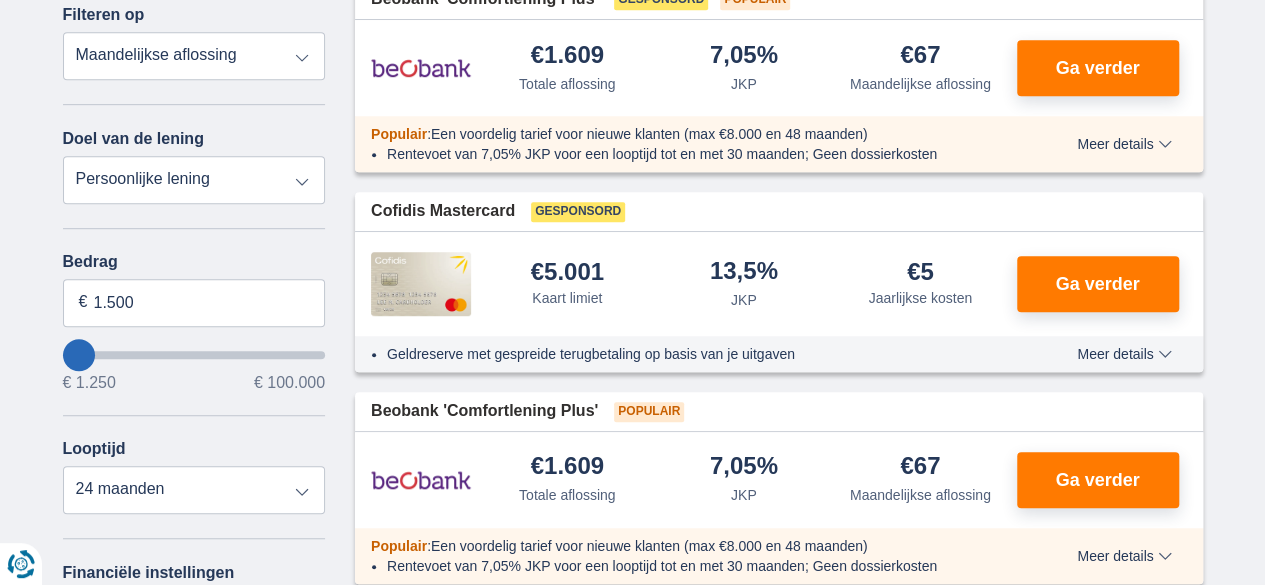 drag, startPoint x: 1130, startPoint y: 363, endPoint x: 1120, endPoint y: 364, distance: 10.049875 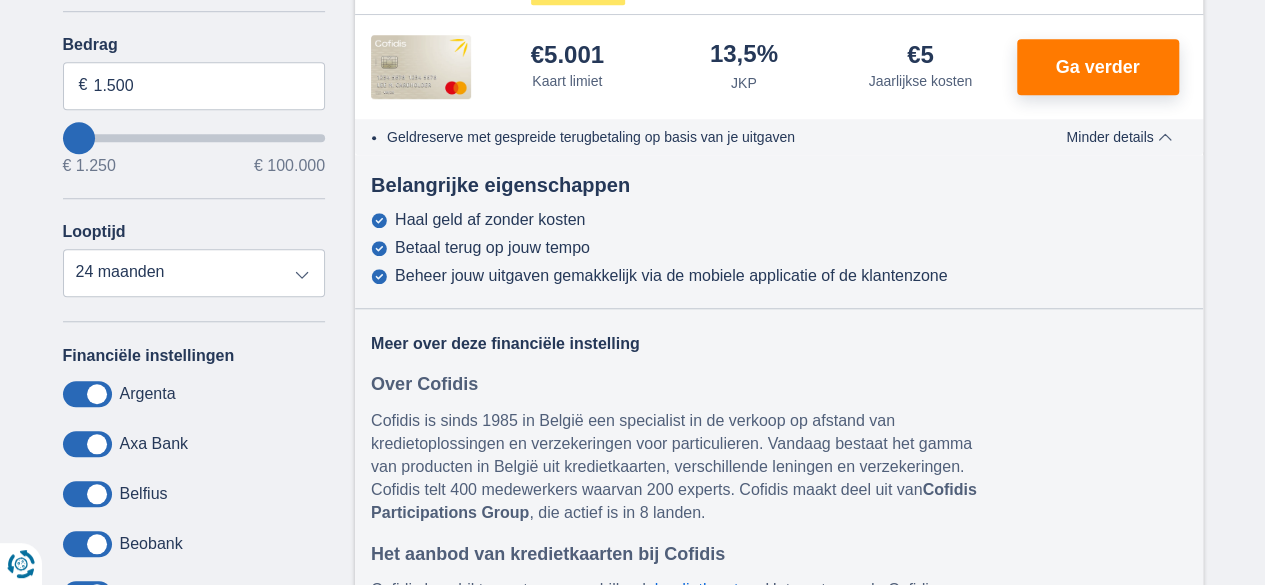 scroll, scrollTop: 600, scrollLeft: 0, axis: vertical 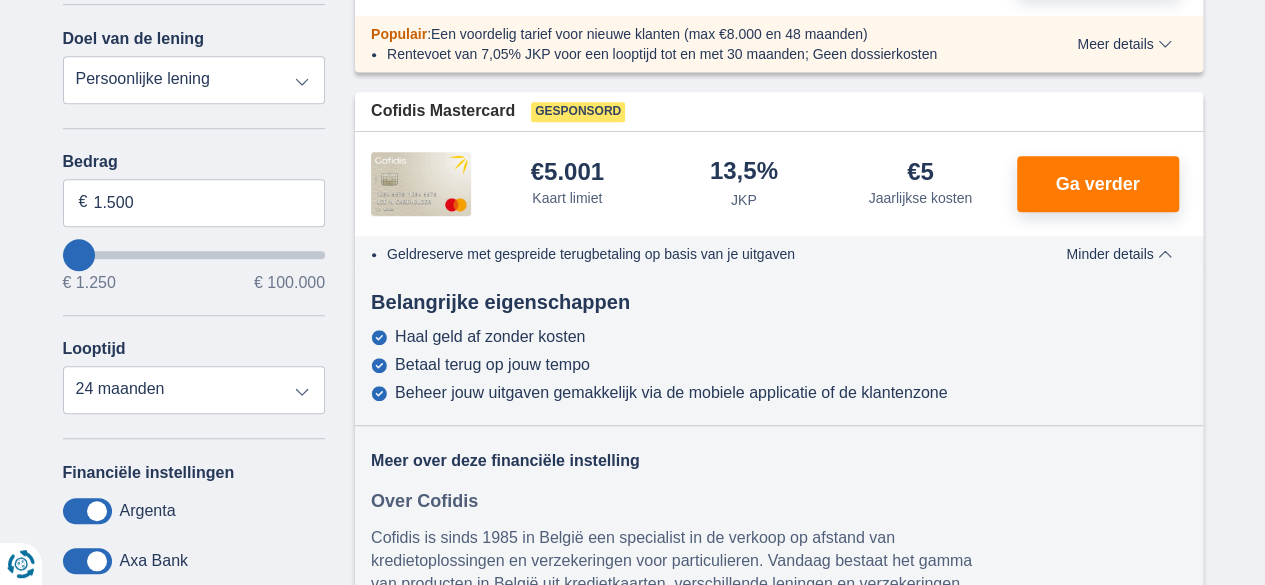 type on "4250" 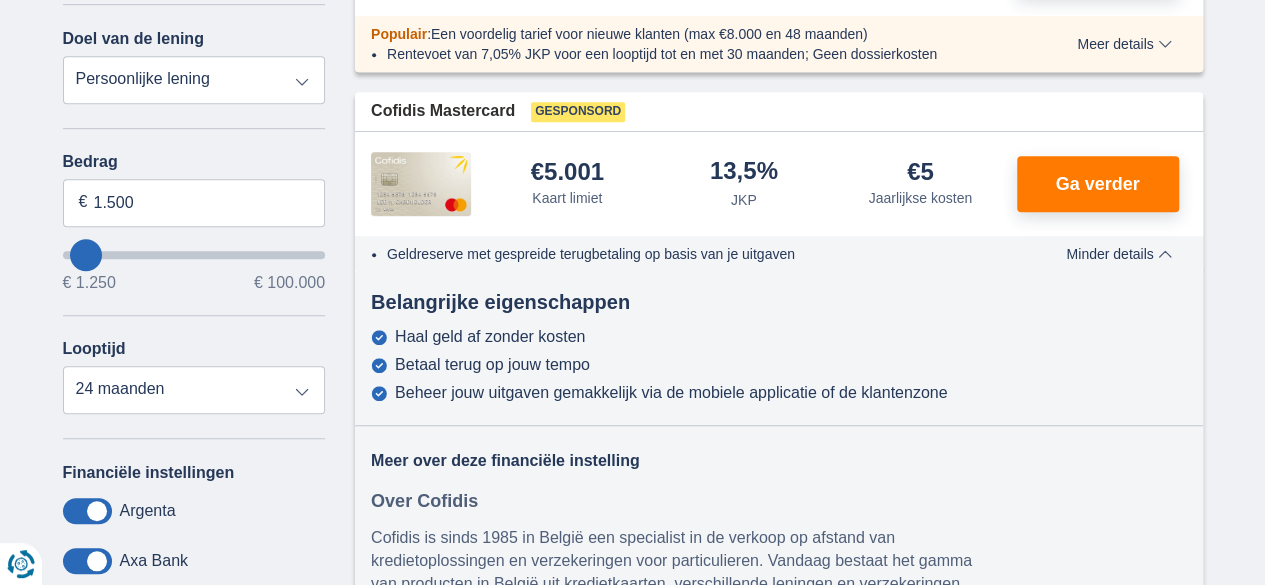 type on "4.250" 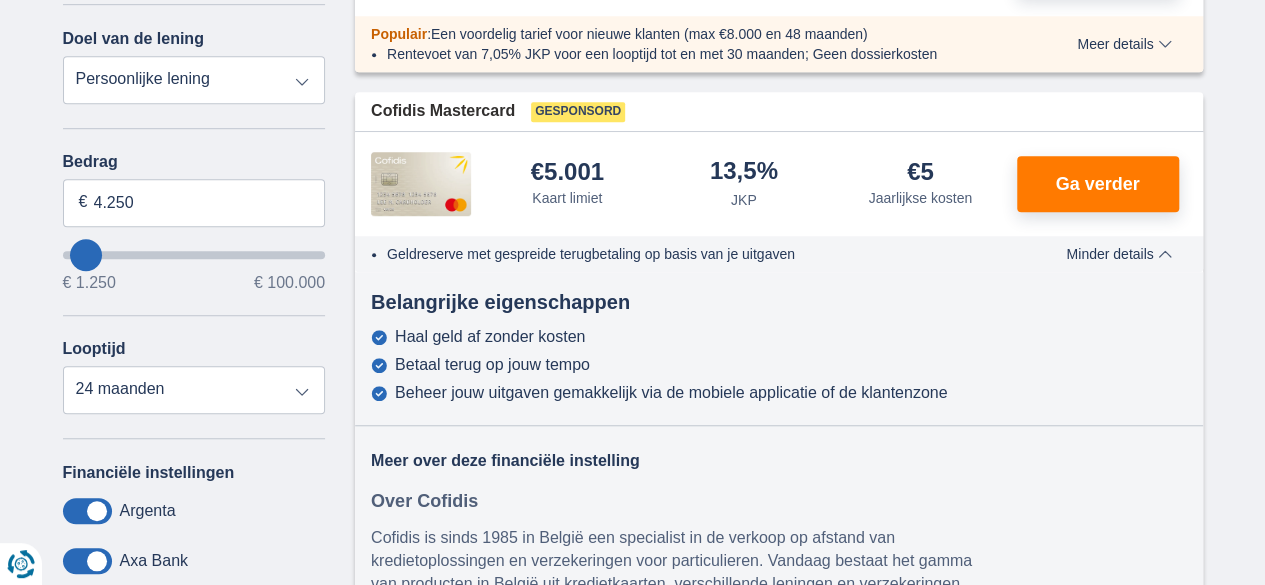 select on "36" 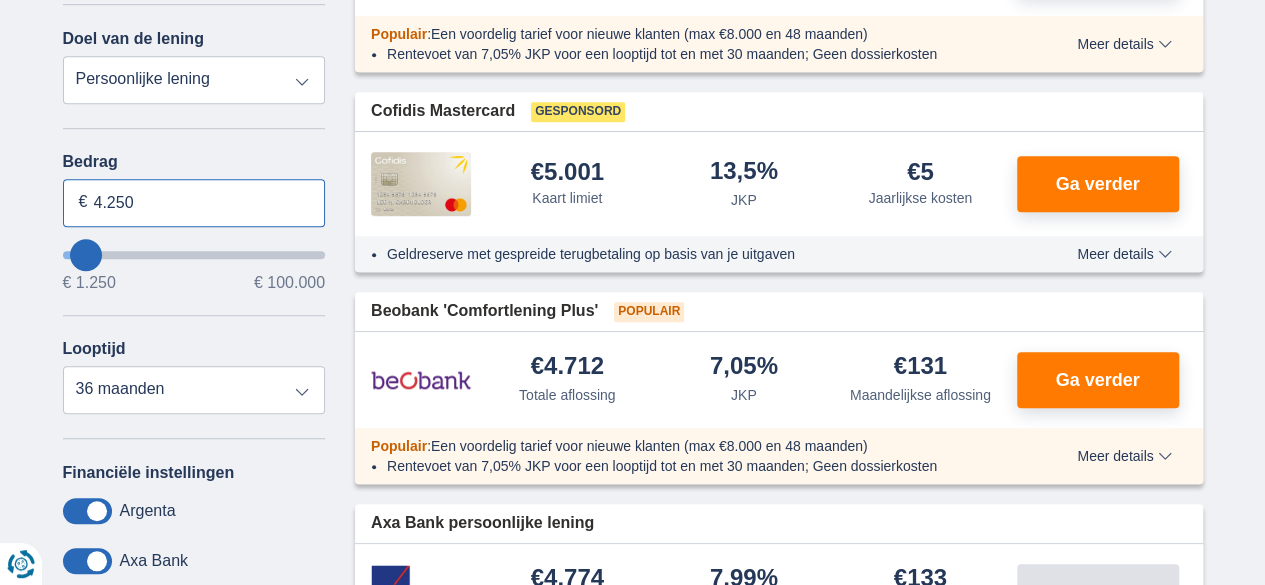 click on "4.250" at bounding box center [194, 203] 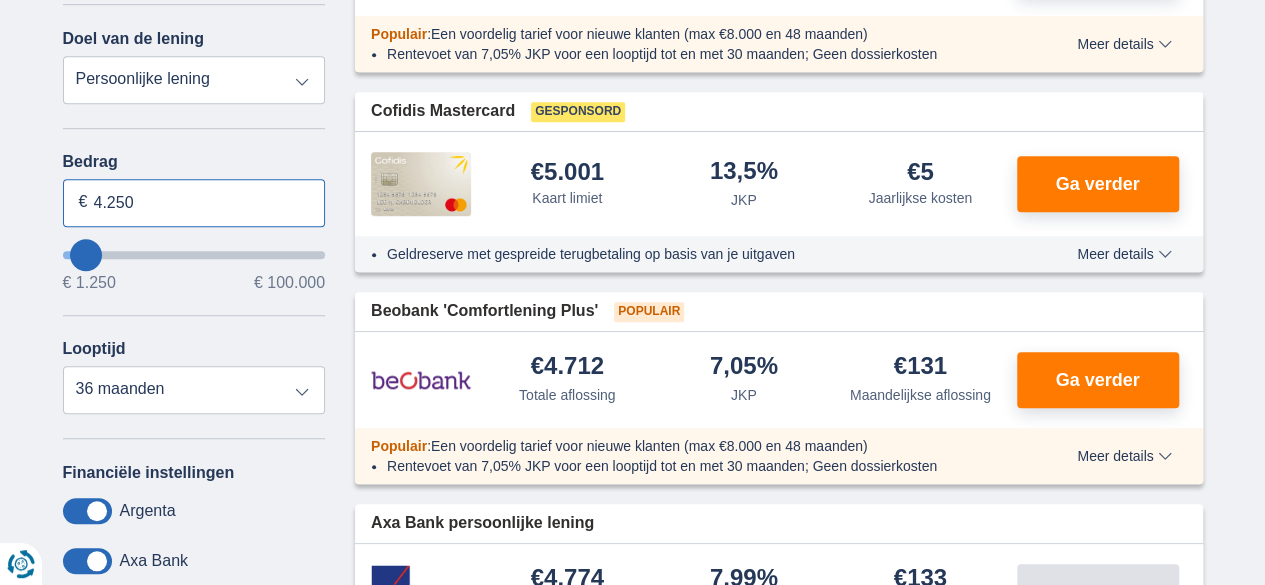 drag, startPoint x: 108, startPoint y: 199, endPoint x: 0, endPoint y: 193, distance: 108.16654 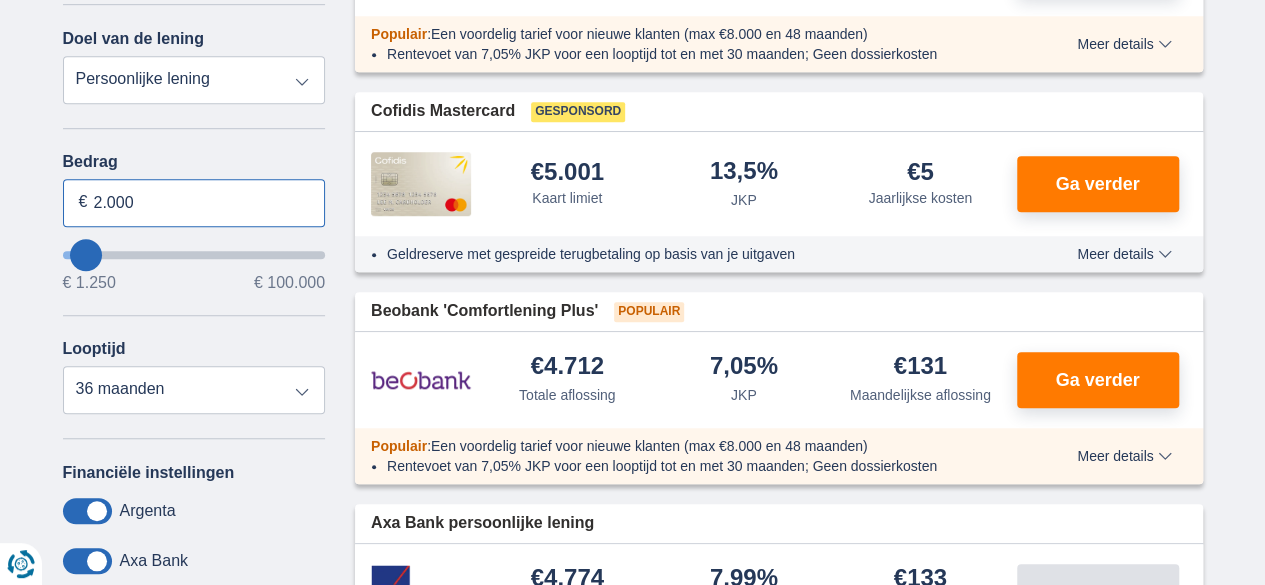 type on "2.000" 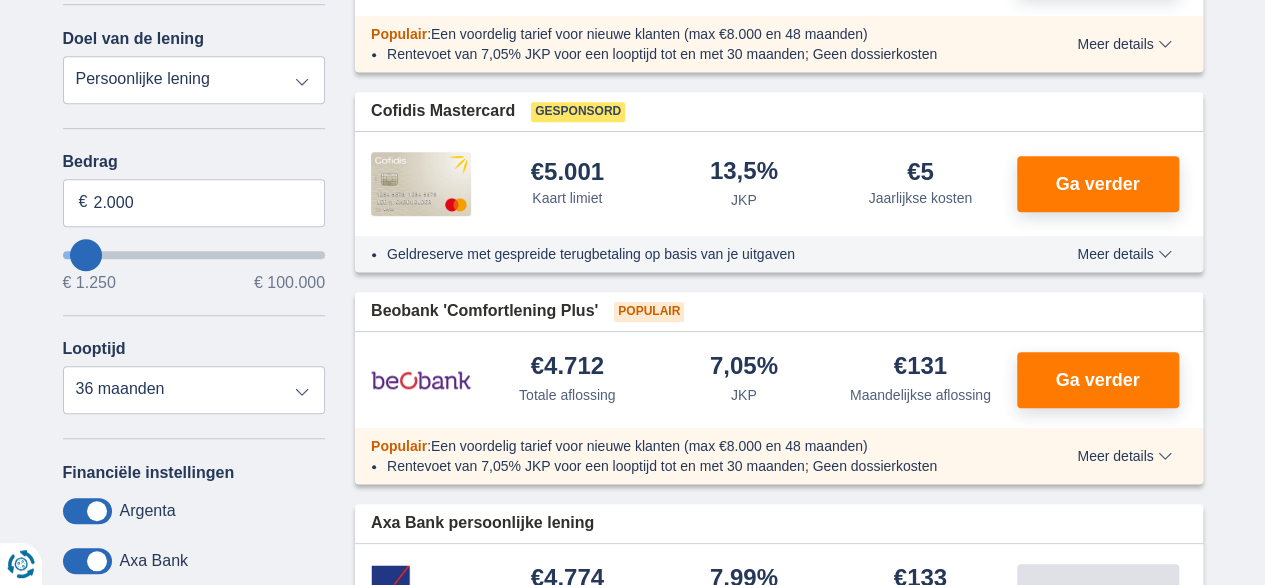 type on "2250" 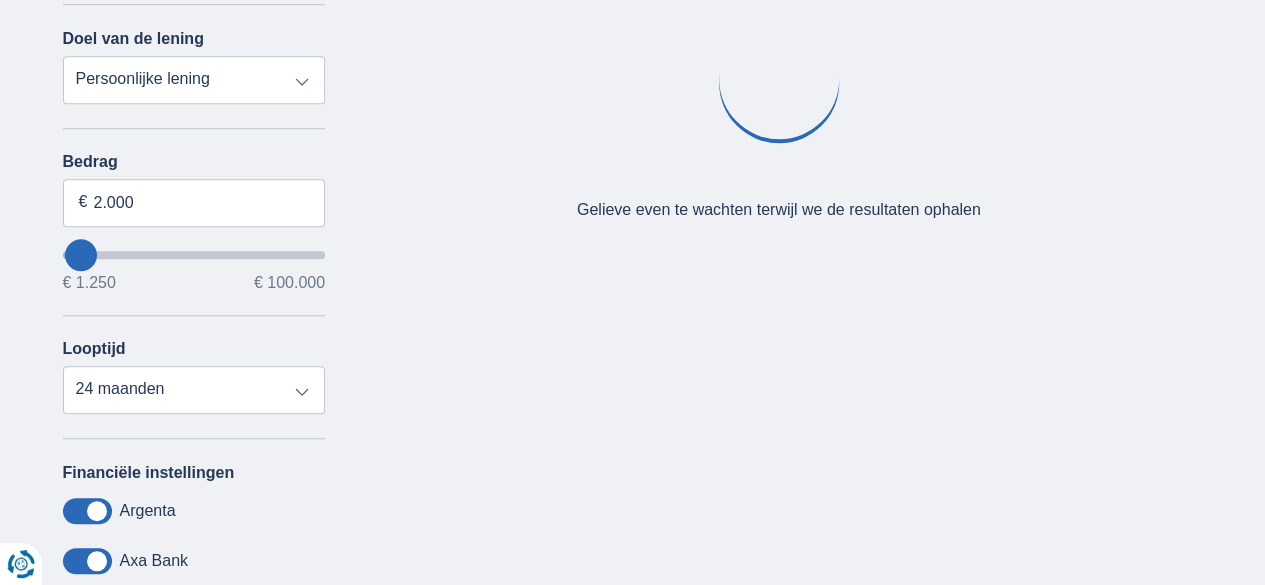 drag, startPoint x: 41, startPoint y: 115, endPoint x: 28, endPoint y: 193, distance: 79.07591 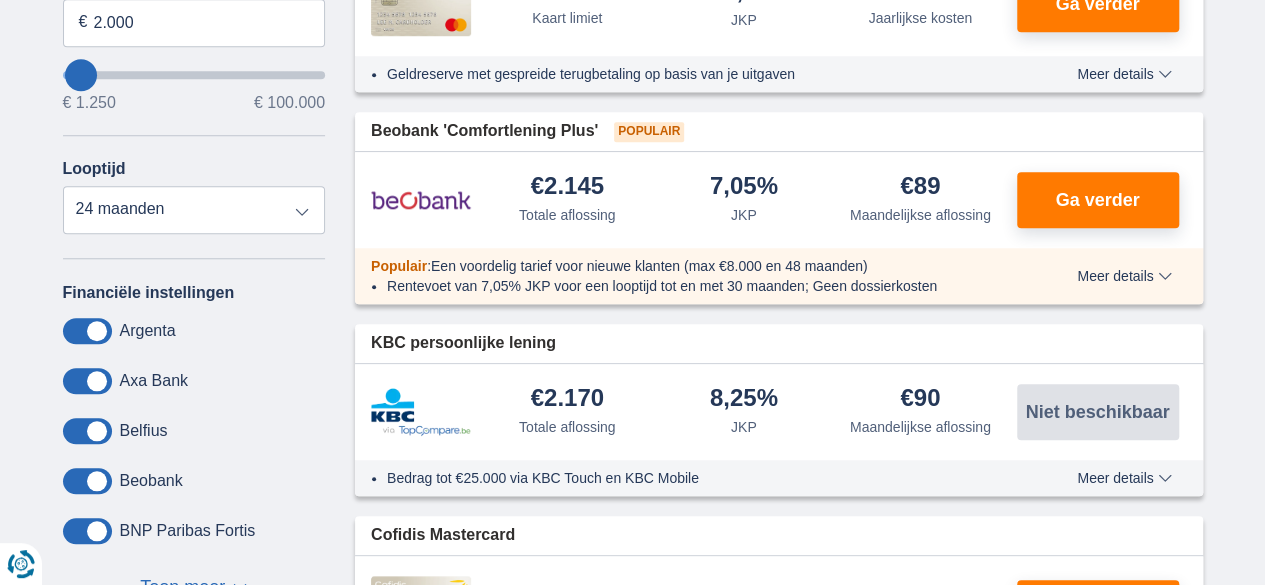 scroll, scrollTop: 900, scrollLeft: 0, axis: vertical 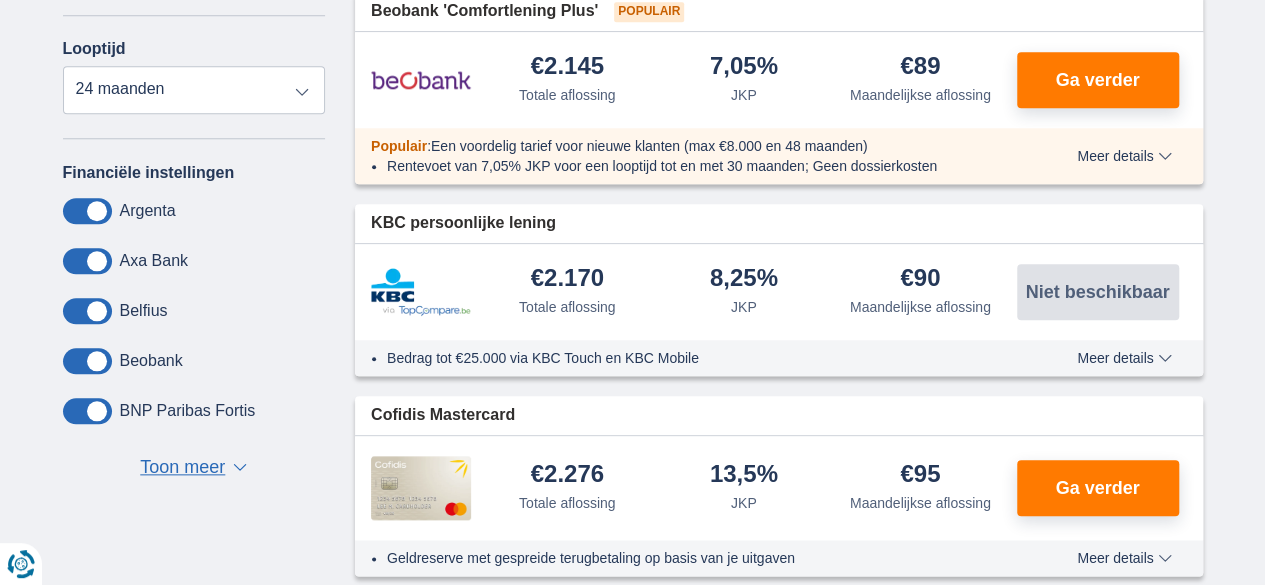 click on "Looptijd
12 maanden
18 maanden
24 maanden" at bounding box center [194, 77] 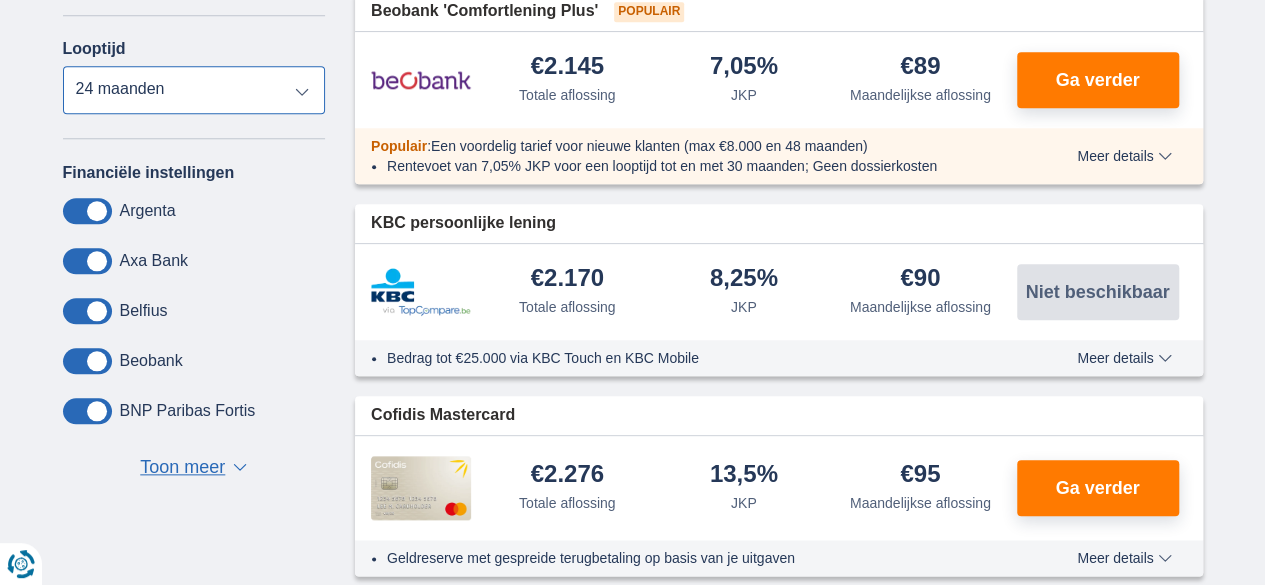 drag, startPoint x: 164, startPoint y: 85, endPoint x: 154, endPoint y: 109, distance: 26 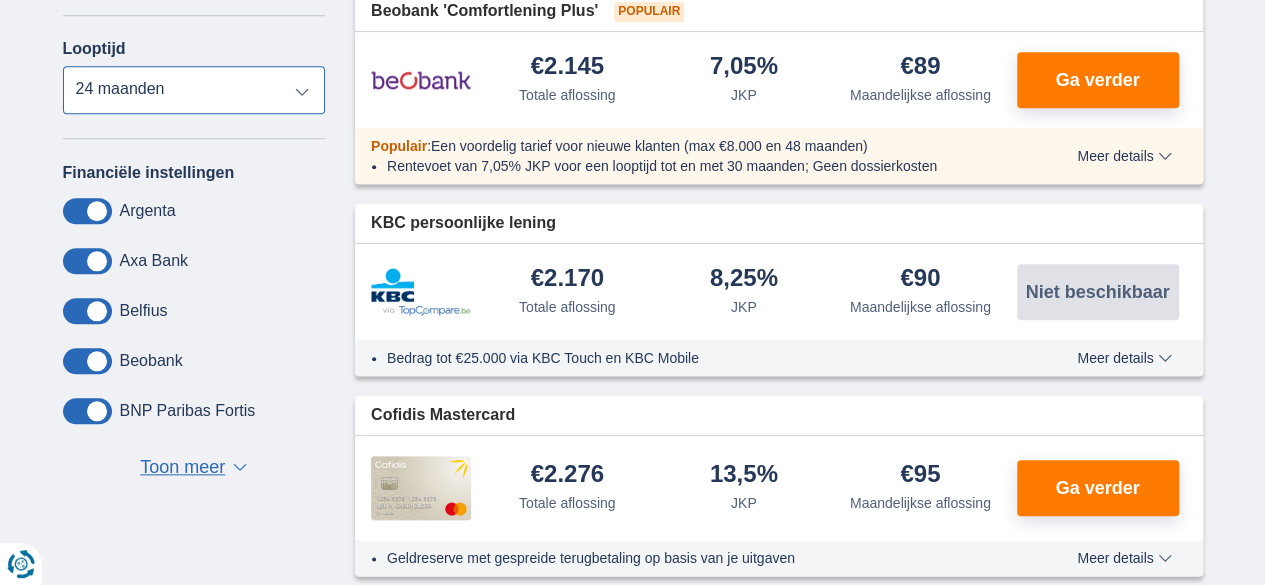 click on "12 maanden
18 maanden
24 maanden" at bounding box center [194, 90] 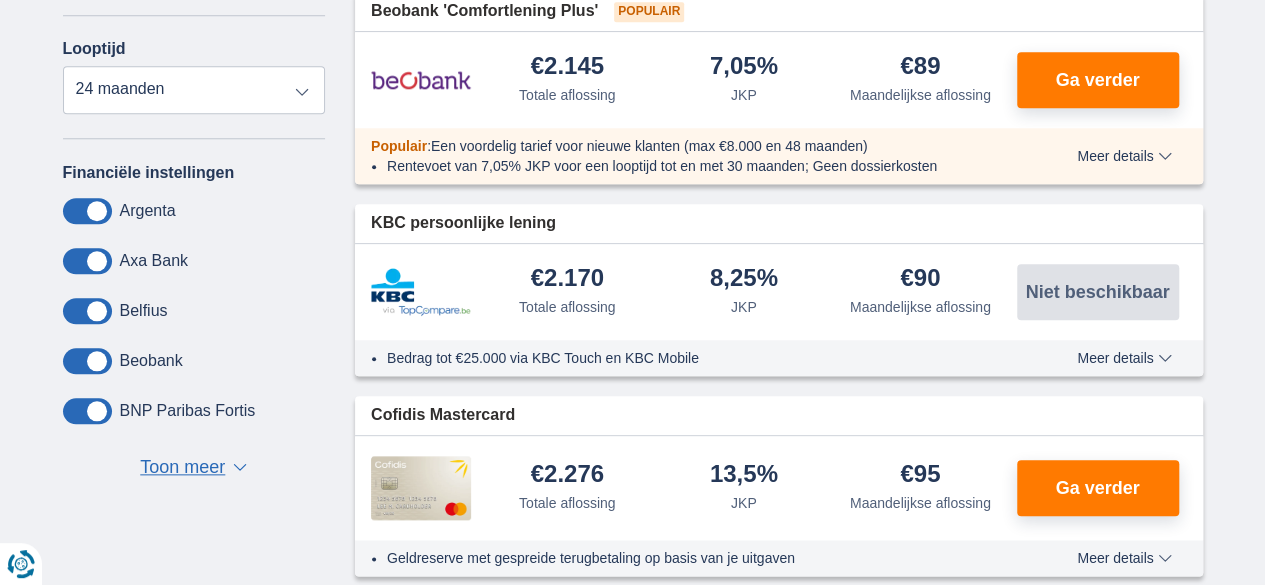 click on "×
widget.non-eligible-application.title
widget.non-eligible-application.text
non-eligible-application.overlay.left
non-eligible-application.overlay.right
×
cc.checkout.REJECTED.headline
cc.REJECTED
cc.REJECTED.button
Sorteer
Totale aflossing
JKP
Maandelijkse aflossing
Filter
Annuleren
Filters
Filteren op
Filteren op
Totale aflossing
JKP
Maandelijkse aflossing
Doel van de lening
Persoonlijke lening
Auto
Moto / fiets
Mobilhome / caravan
Renovatie
Energie
Schuldconsolidatie
Studie
Vakantie
Huwelijk
Meubelen
Elektronica
Meest Populair
Geldreserve
Type voertuig
Klassiek
Eco
Leeftijd voertuig
Nieuw
0-1 jaar
1-2 jaar
2-3 jaar
3-4 jaar
4-5 jaar
5+ jaar" at bounding box center (632, 186) 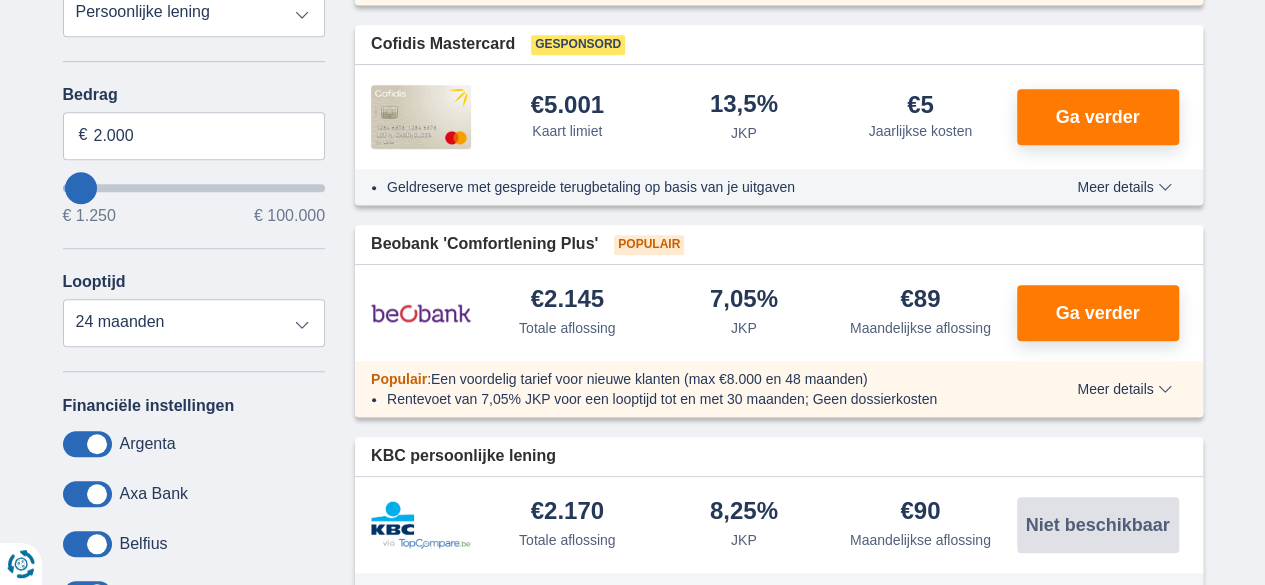 scroll, scrollTop: 900, scrollLeft: 0, axis: vertical 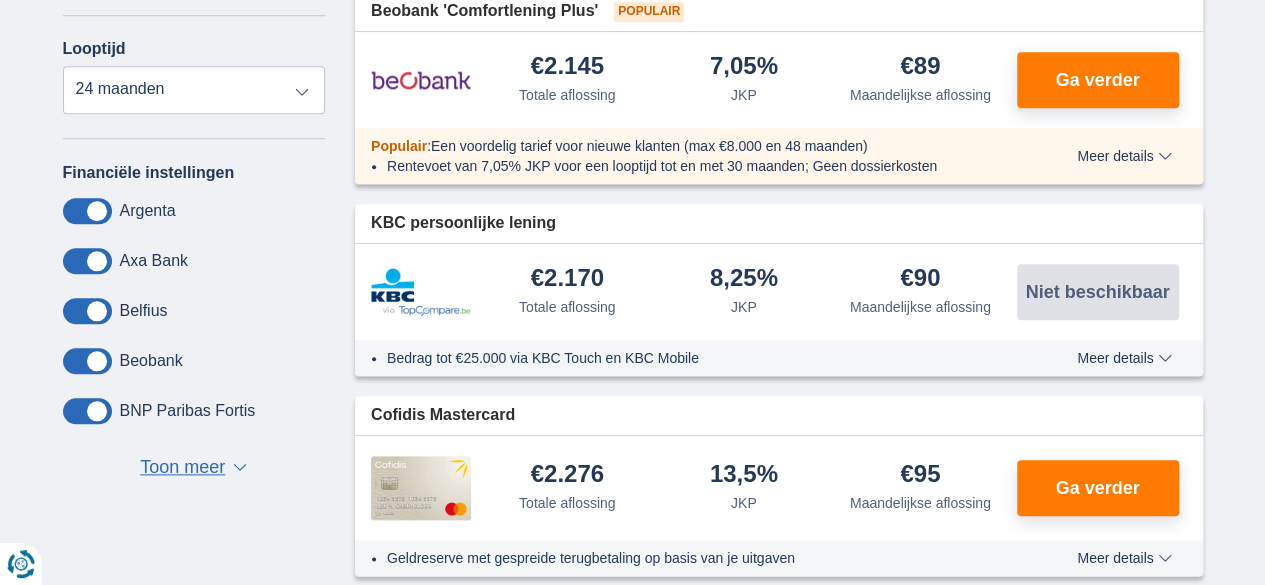 click on "Meer details" at bounding box center [1124, 358] 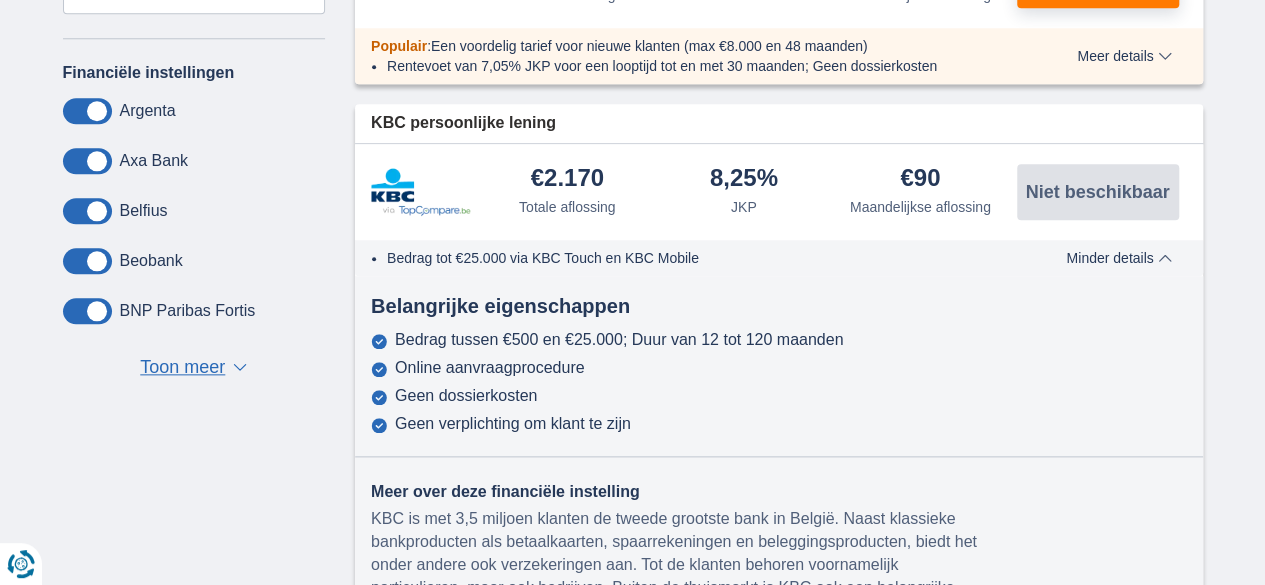 scroll, scrollTop: 800, scrollLeft: 0, axis: vertical 